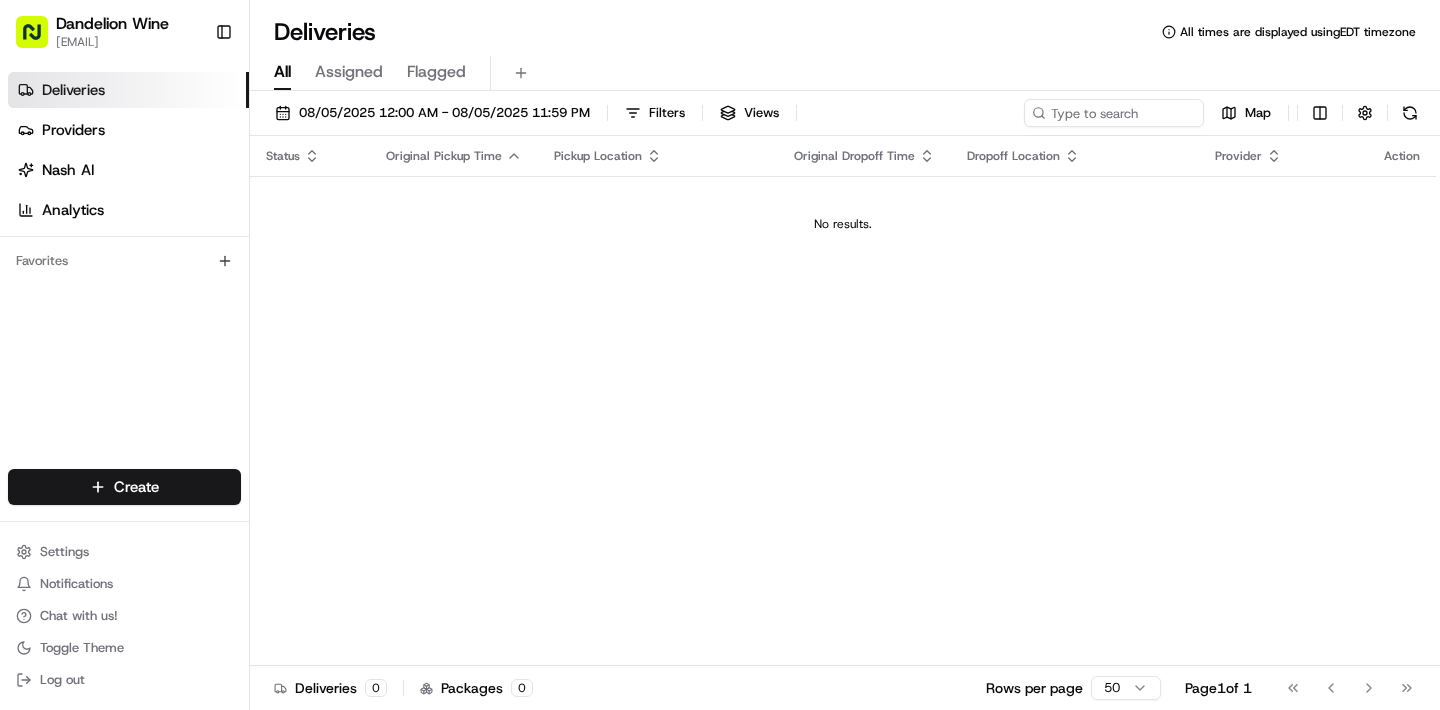 scroll, scrollTop: 0, scrollLeft: 0, axis: both 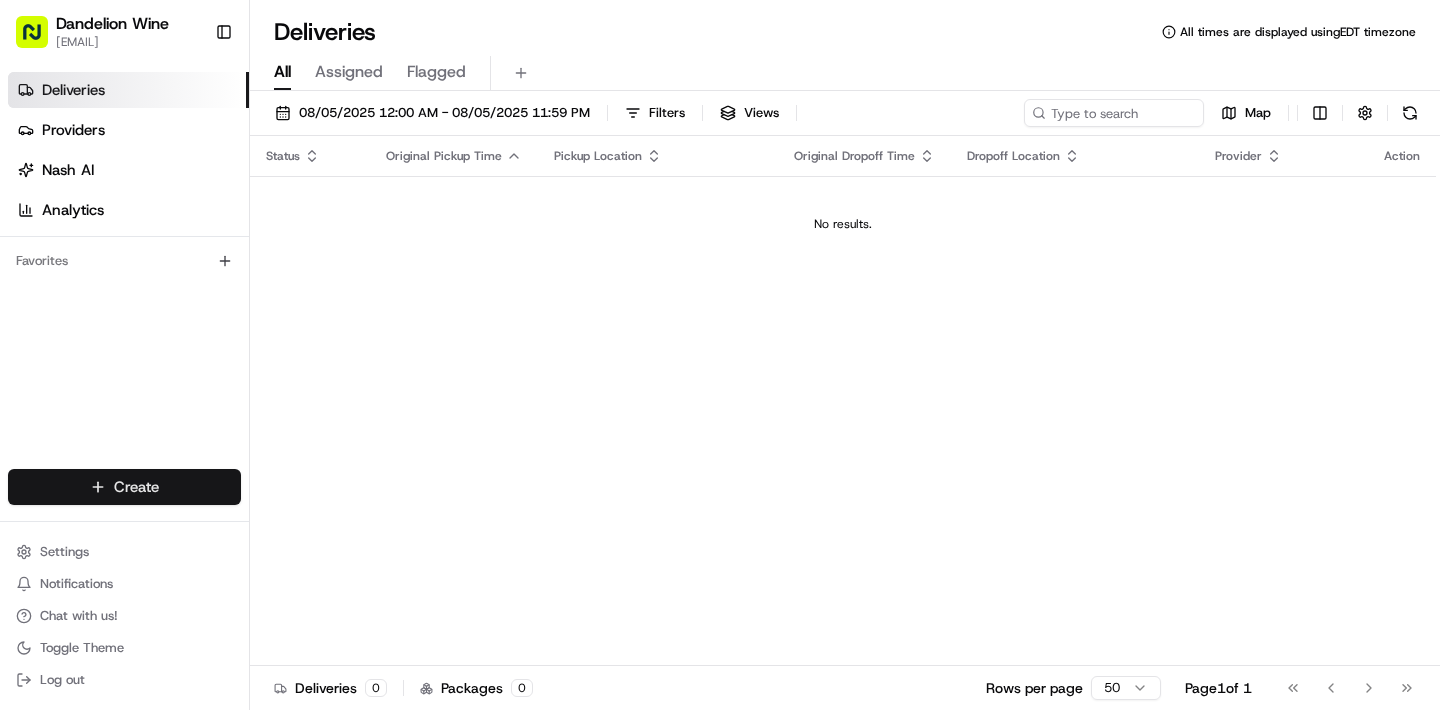 click on "Dandelion Wine [EMAIL] Toggle Sidebar Deliveries Providers Nash AI Analytics Favorites Main Menu Members & Organization Organization Users Roles Preferences Customization Tracking Orchestration Automations Locations Pickup Locations Dropoff Locations Billing Billing Refund Requests Integrations Notification Triggers Webhooks API Keys Request Logs Create Settings Notifications Chat with us! Toggle Theme Log out Deliveries All times are displayed using EDT timezone All Assigned Flagged [DATE] [TIME] - [DATE] [TIME] Filters Views Map Status Original Pickup Time Pickup Location Original Dropoff Time Dropoff Location Provider Action No results. Deliveries 0 Packages 0 Rows per page 50 Page 1 of 1 Go to first page Go to previous page Go to next page Go to last page
Create Create" at bounding box center (720, 355) 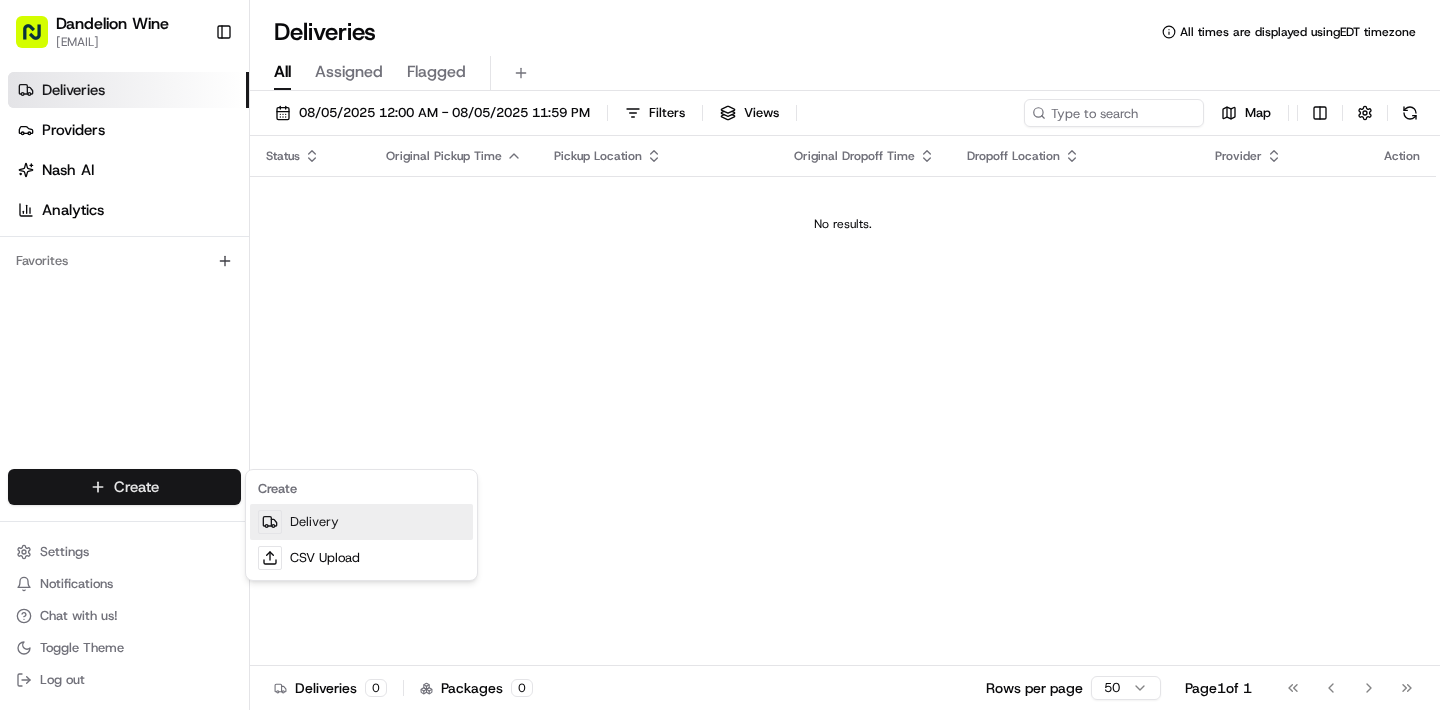 click on "Delivery" at bounding box center [361, 522] 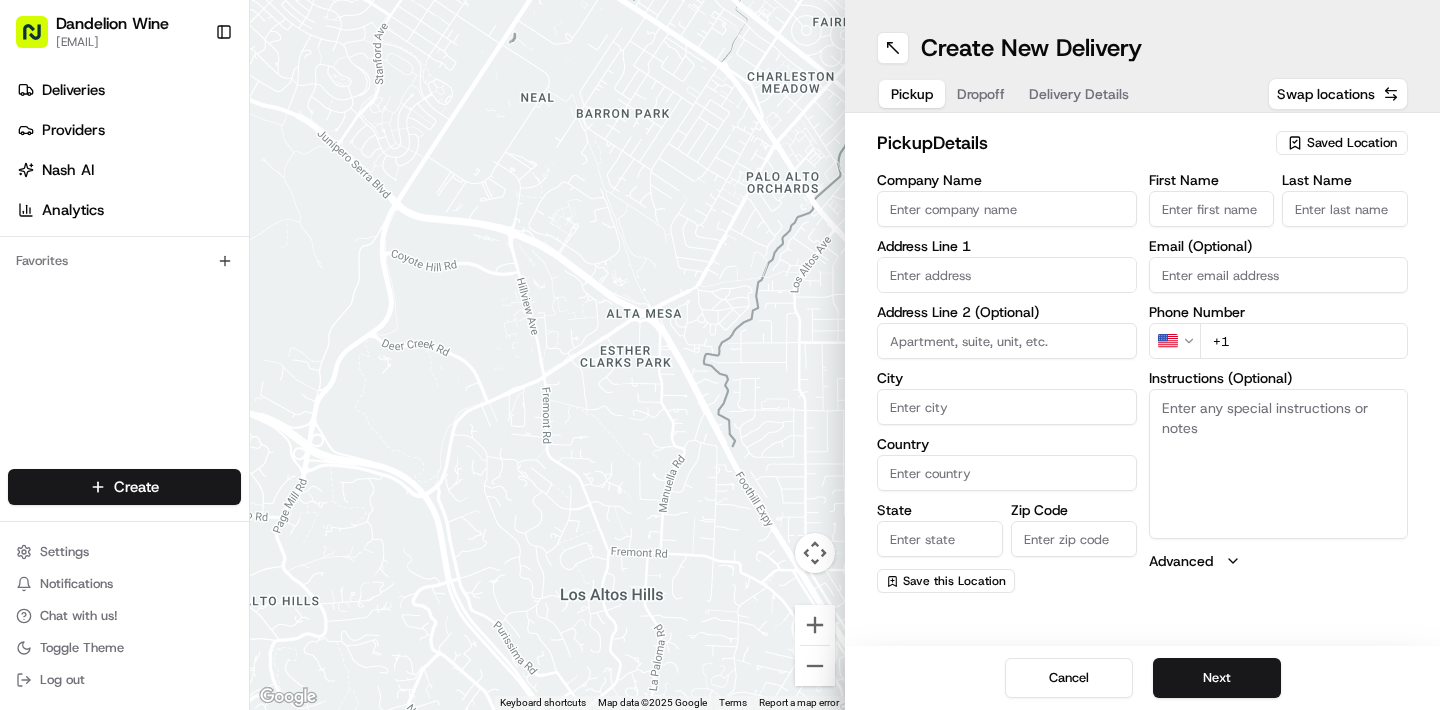 click on "Dropoff" at bounding box center [981, 94] 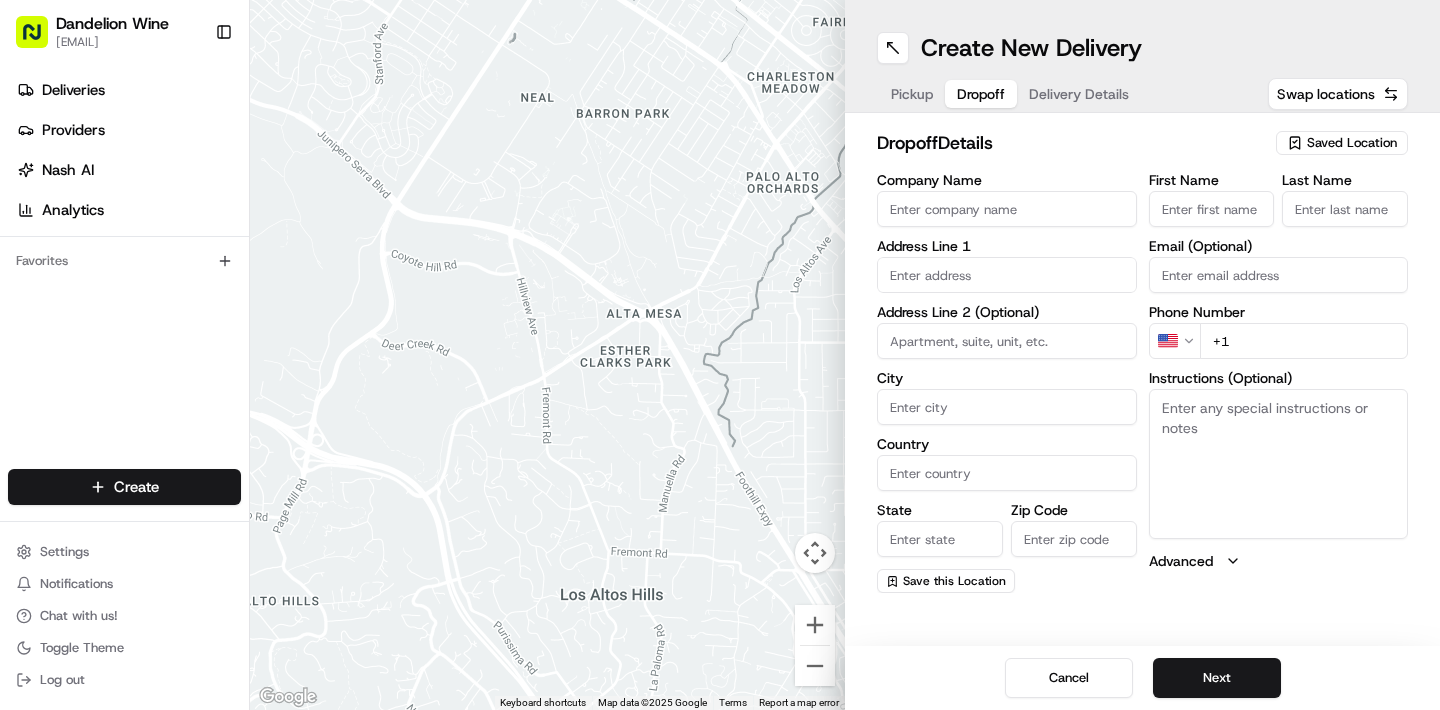 click on "Pickup" at bounding box center [912, 94] 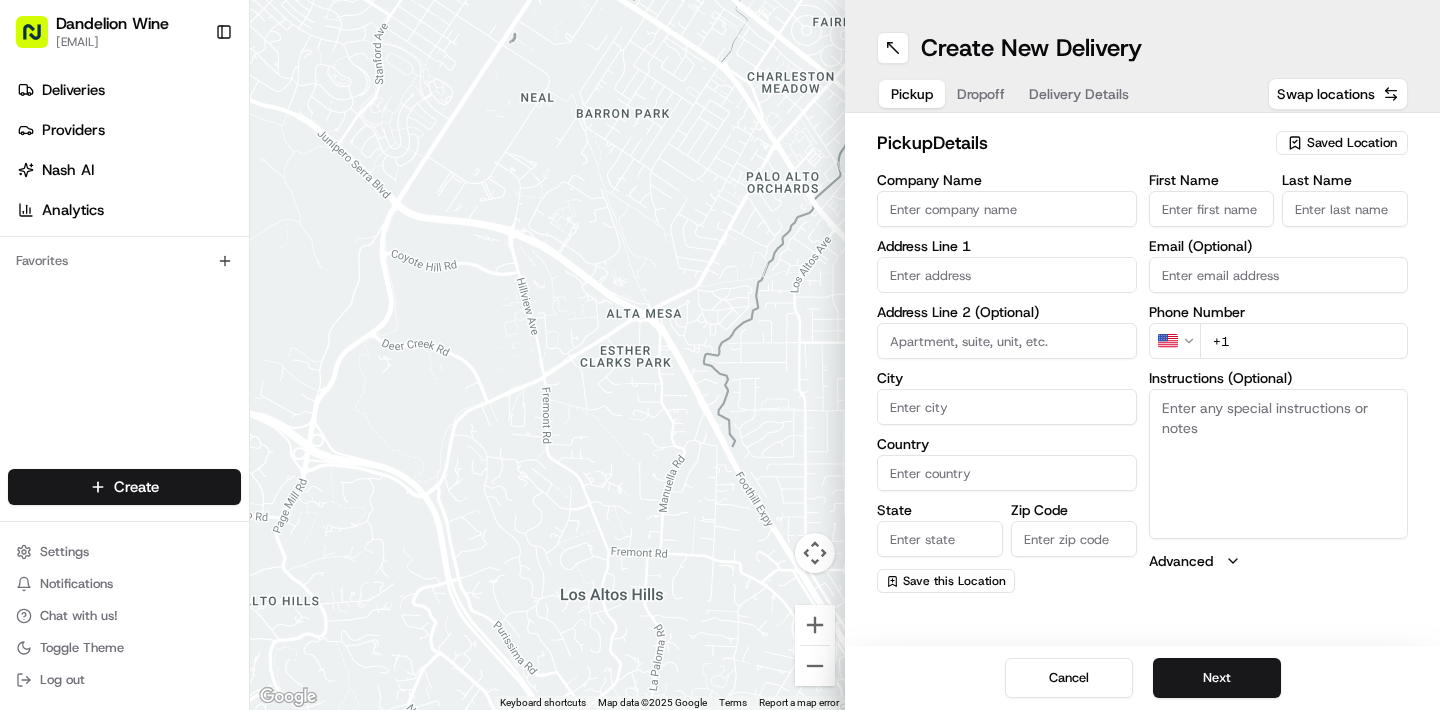 click on "Pickup" at bounding box center [912, 94] 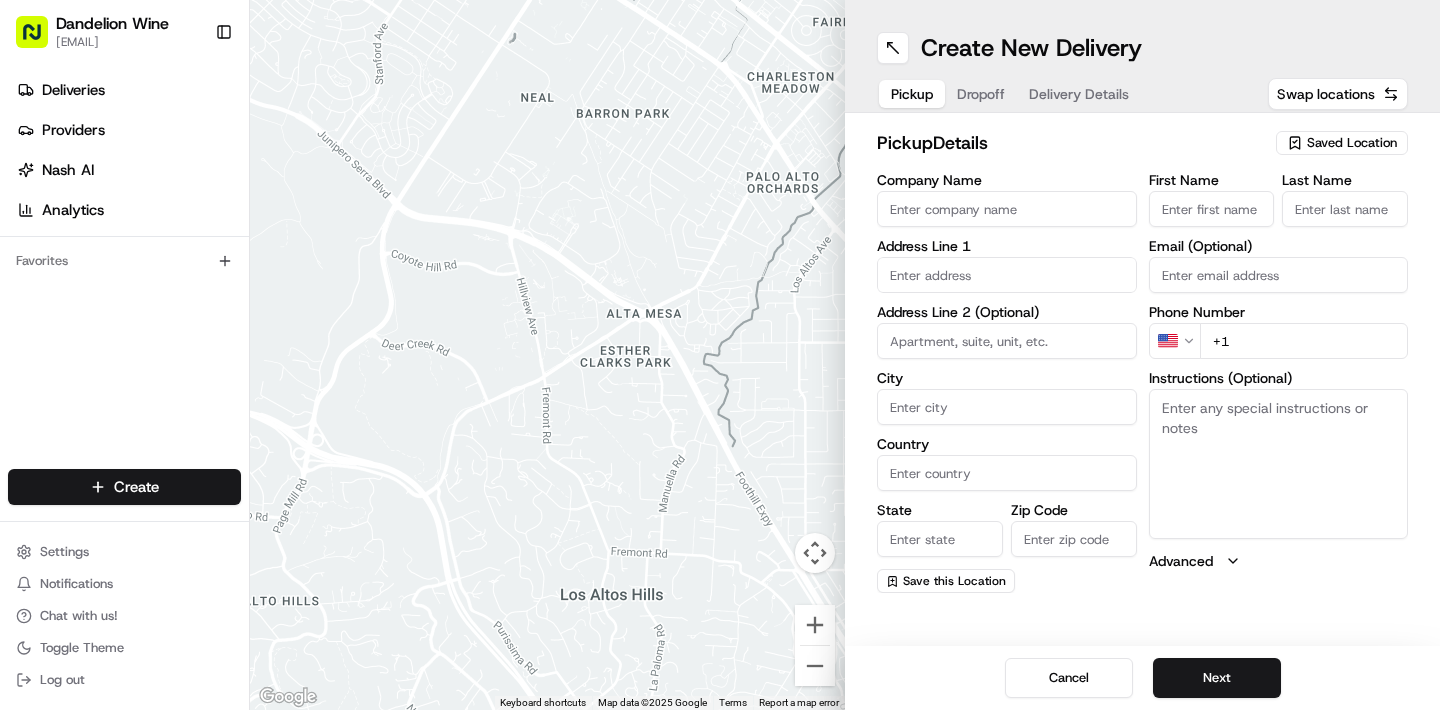 click on "Saved Location" at bounding box center [1352, 143] 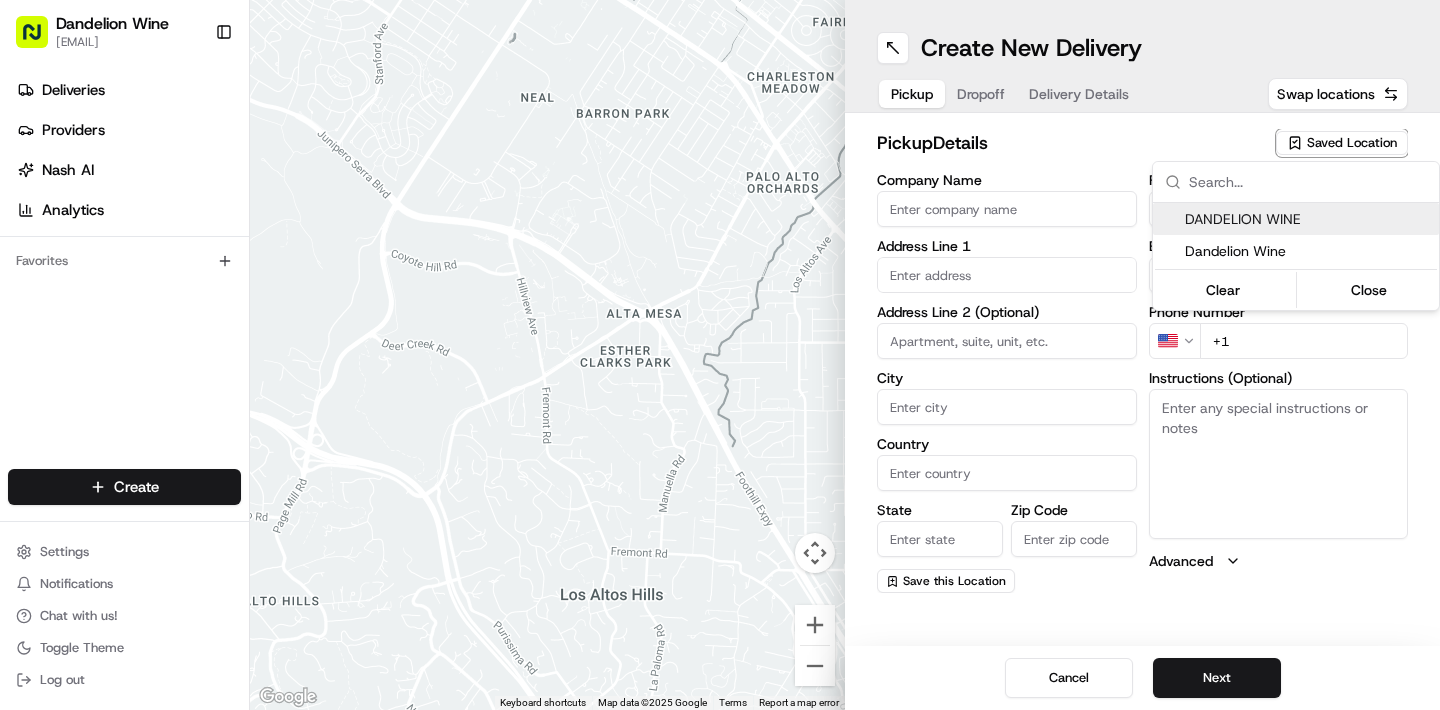 click on "DANDELION WINE" at bounding box center [1308, 219] 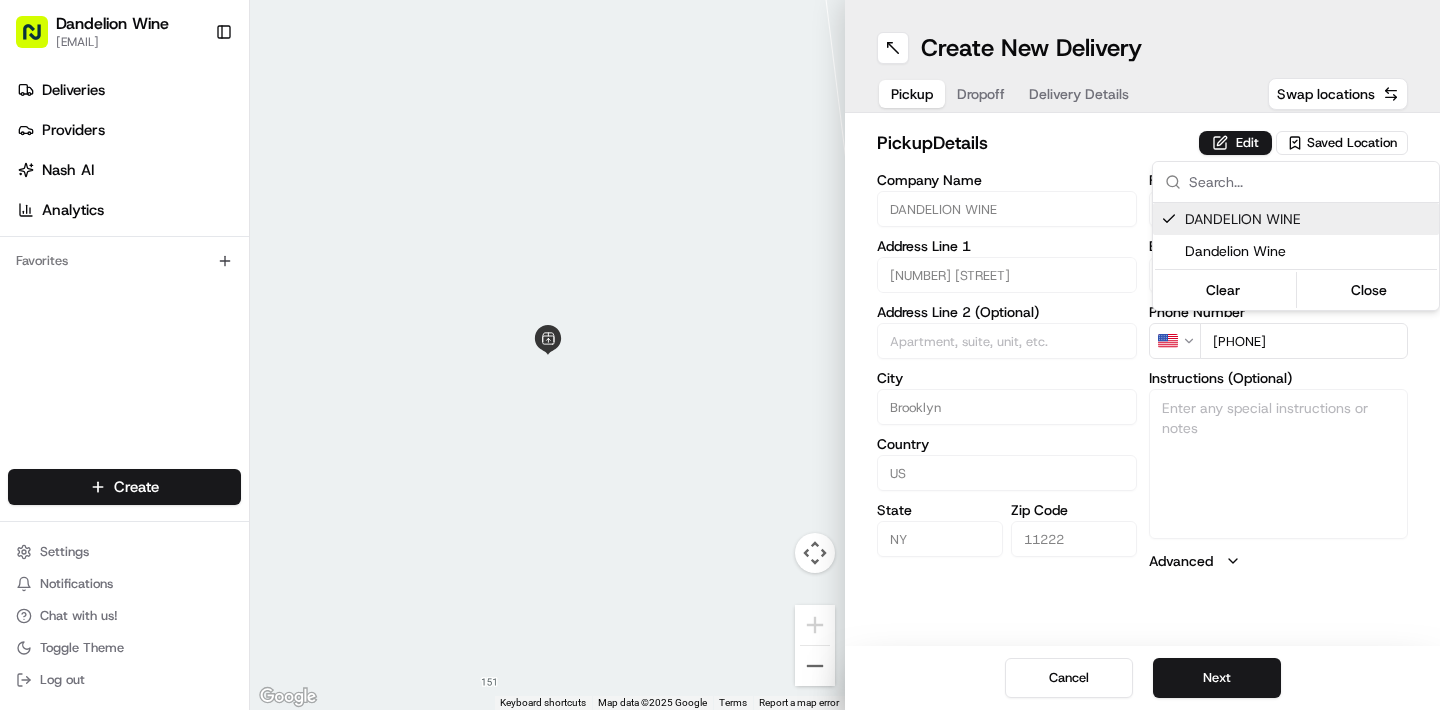 click on "[COMPANY] [EMAIL] Toggle Sidebar Deliveries Providers Nash AI Analytics Favorites Main Menu Members & Organization Organization Users Roles Preferences Customization Tracking Orchestration Automations Locations Pickup Locations Dropoff Locations Billing Billing Refund Requests Integrations Notification Triggers Webhooks API Keys Request Logs Create Settings Notifications Chat with us! Toggle Theme Log out ← Move left → Move right ↑ Move up ↓ Move down + Zoom in - Zoom out Home Jump left by 75% End Jump right by 75% Page Up Jump up by 75% Page Down Jump down by 75% Keyboard shortcuts Map Data Map data ©2025 Google Map data ©2025 Google 2 m Click to toggle between metric and imperial units Terms Report a map error Create New Delivery Pickup Dropoff Delivery Details Swap locations pickup Details Edit Saved Location Company Name DANDELION WINE Address Line 1 [NUMBER] [STREET] Address Line 2 (Optional) City [CITY] Country US State [STATE] Zip Code [POSTAL_CODE] First Name [FIRST]" at bounding box center (720, 355) 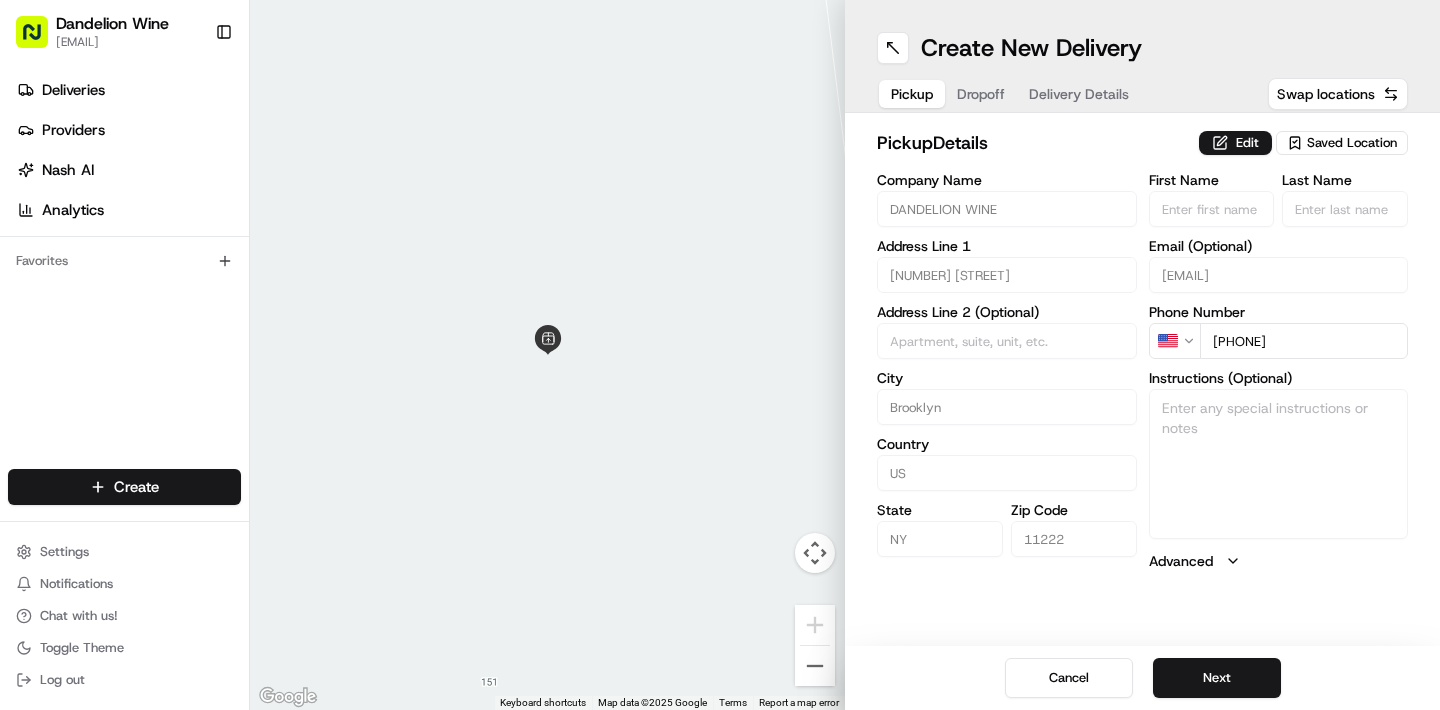 click on "Dropoff" at bounding box center (981, 94) 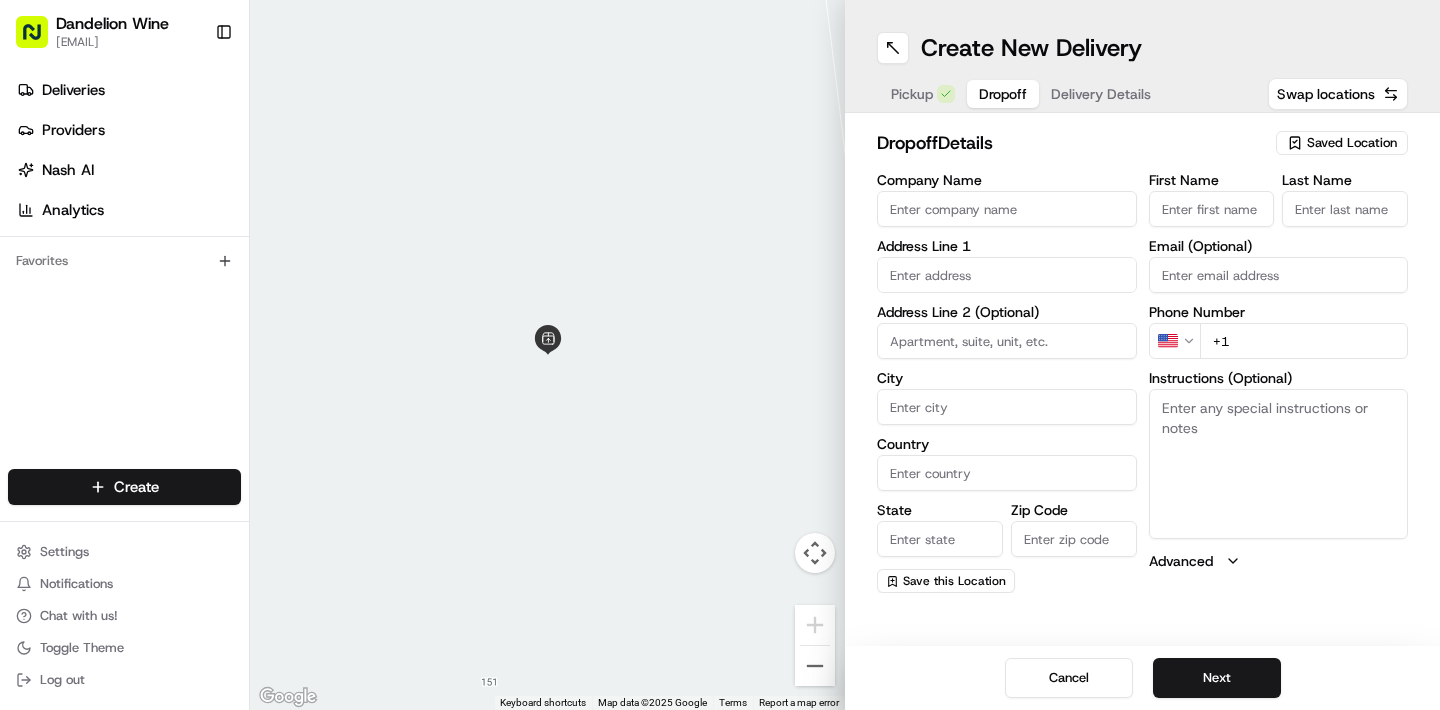 click on "First Name" at bounding box center (1212, 209) 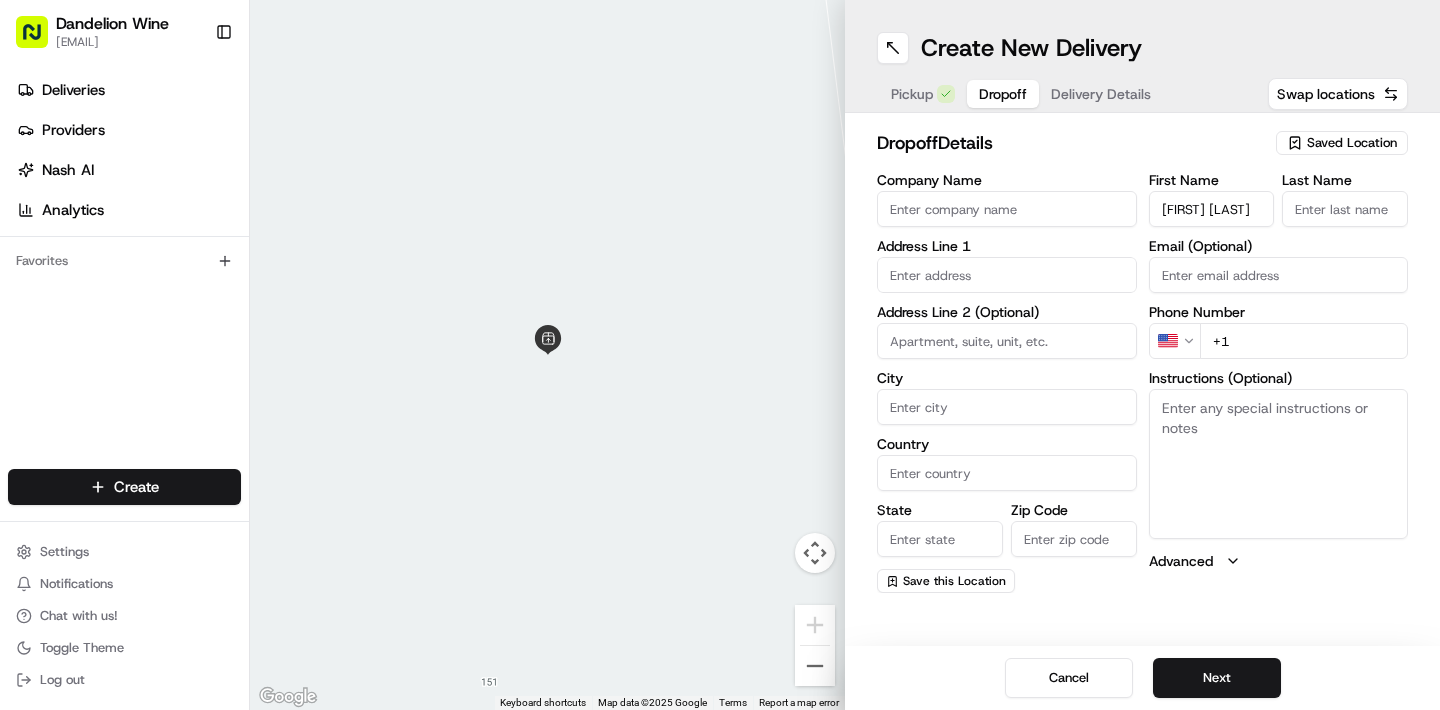 click on "[FIRST] [LAST]" at bounding box center (1212, 209) 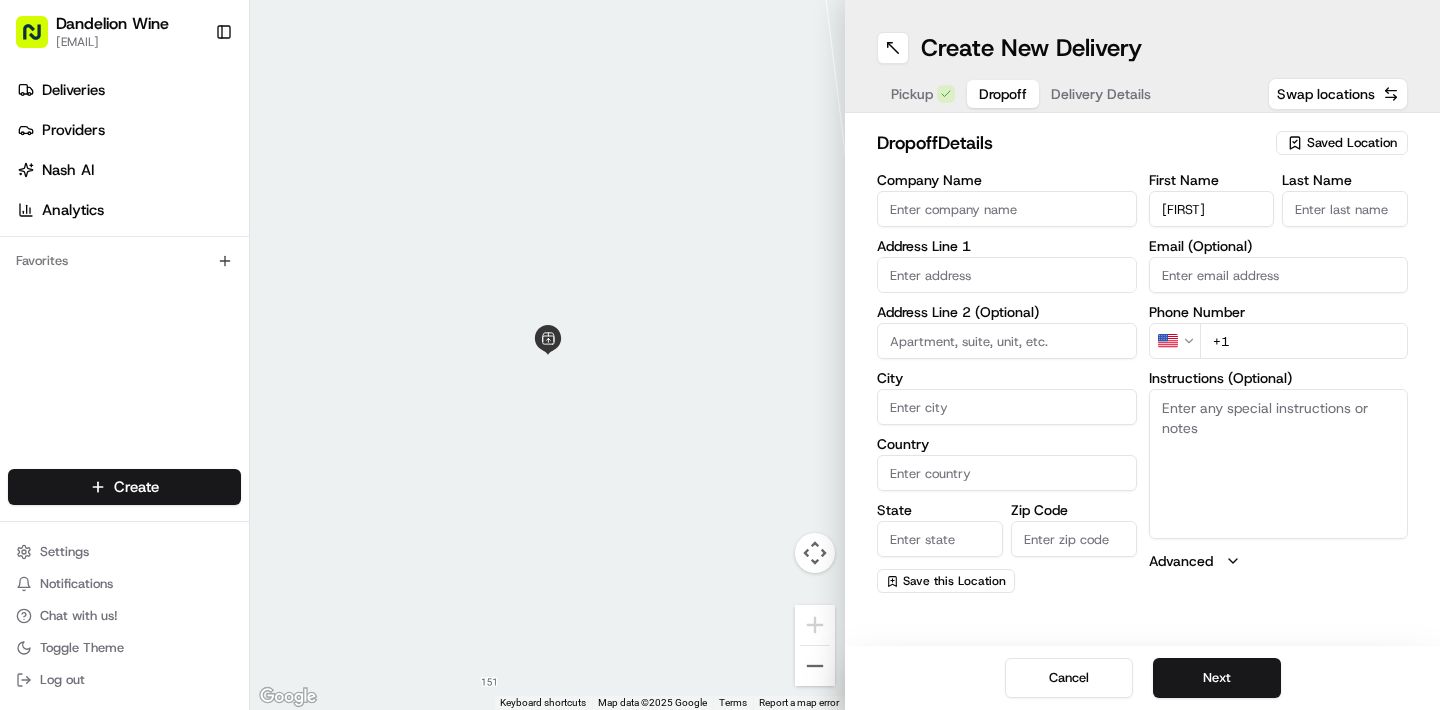 type on "[FIRST]" 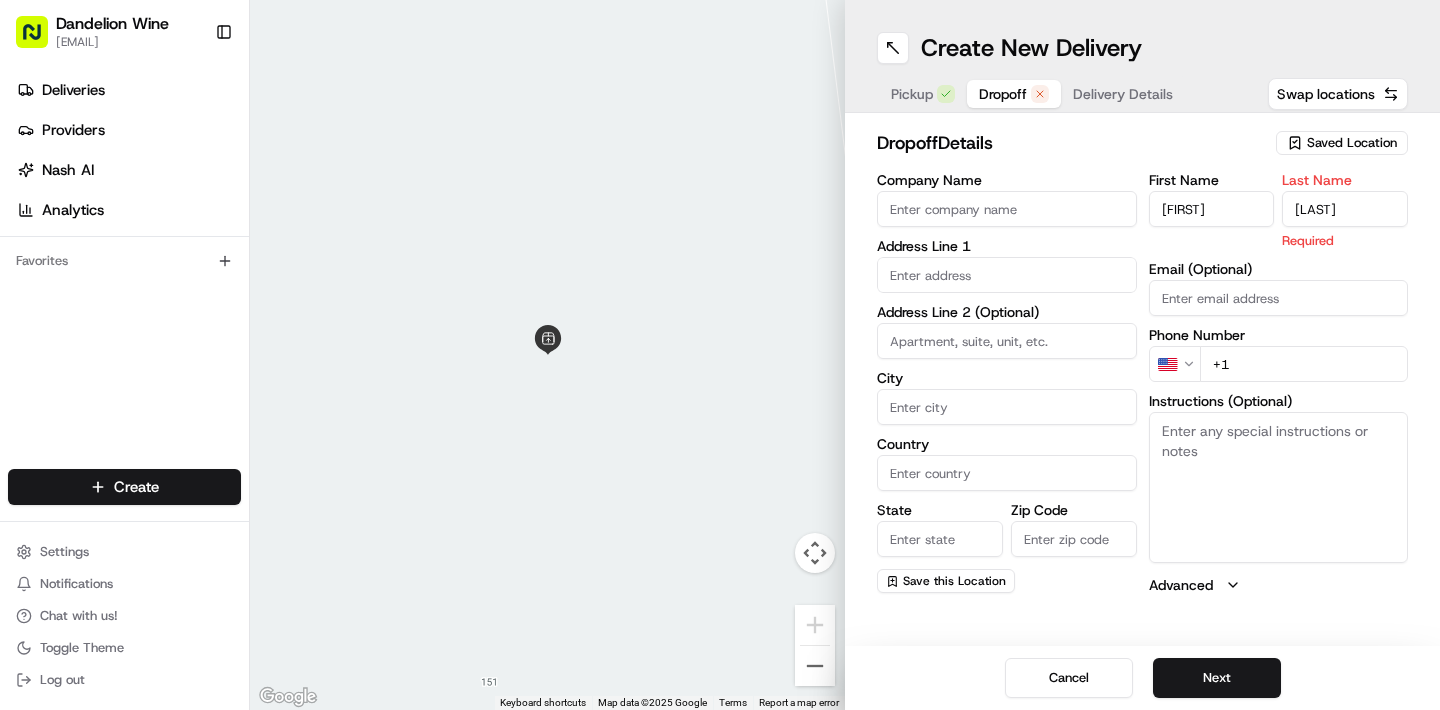 type on "[LAST]" 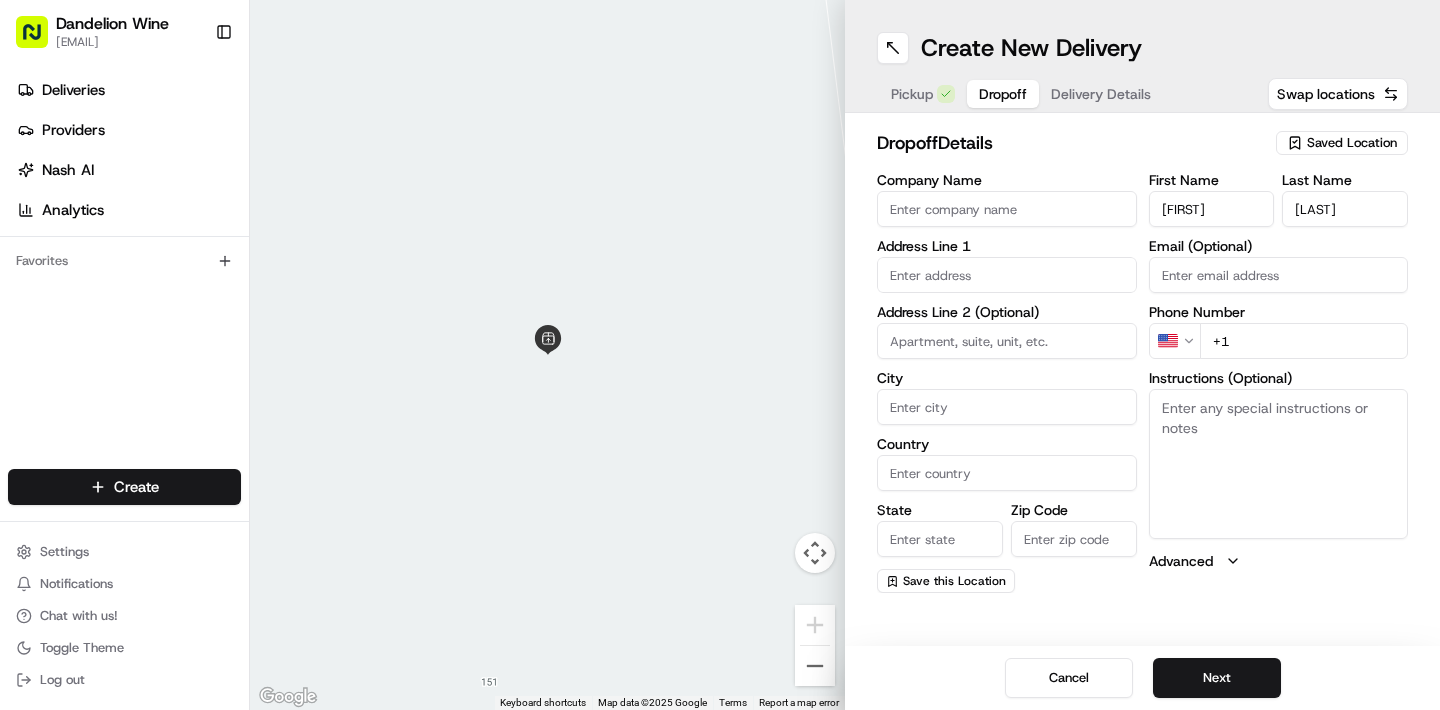 click at bounding box center [1007, 275] 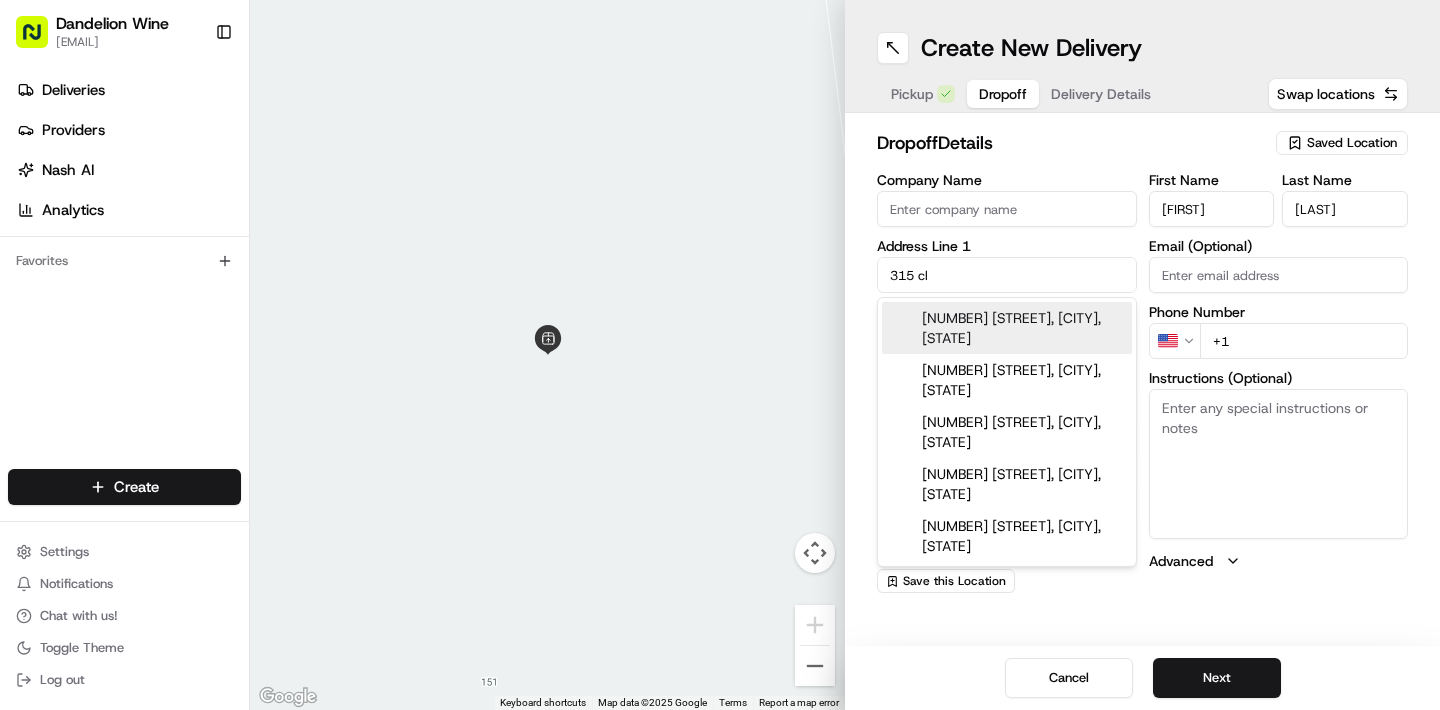 click on "[NUMBER] [STREET], [CITY], [STATE]" at bounding box center (1007, 328) 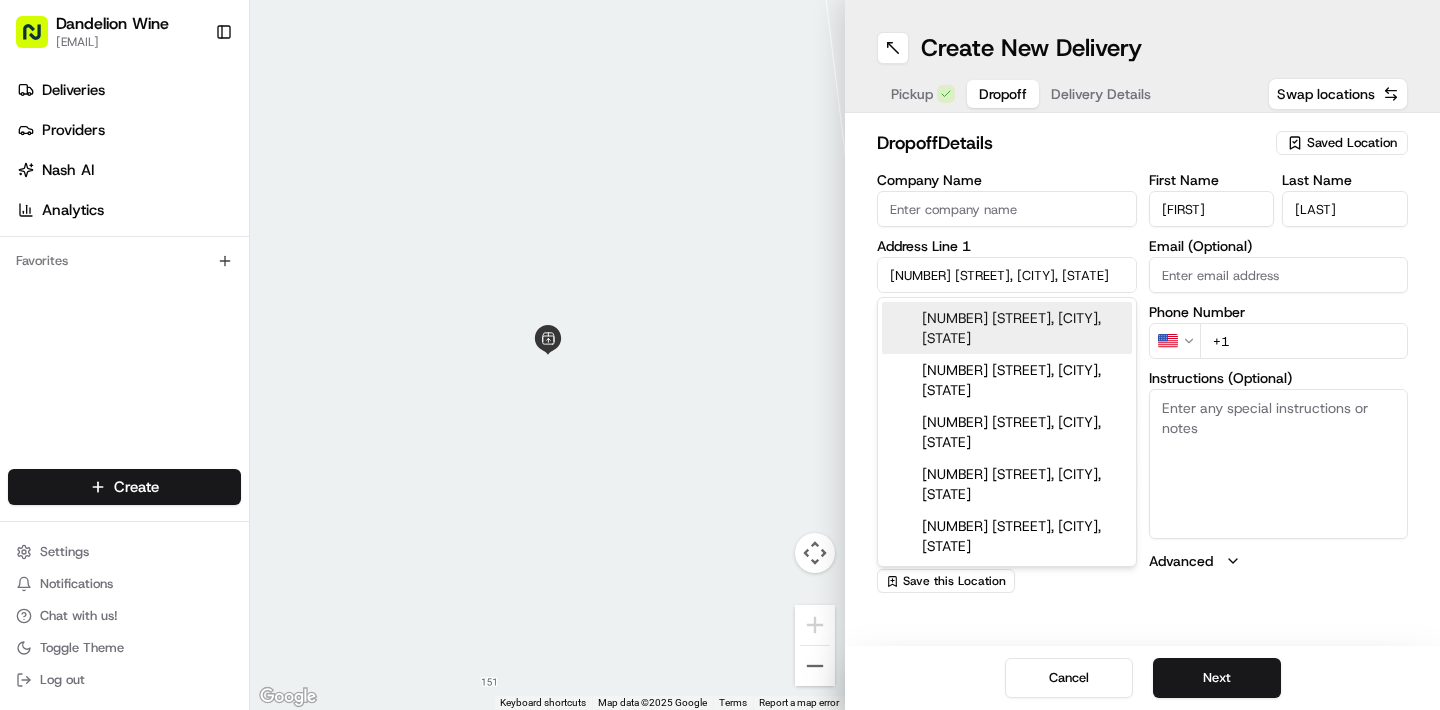 type on "[NUMBER] [STREET]" 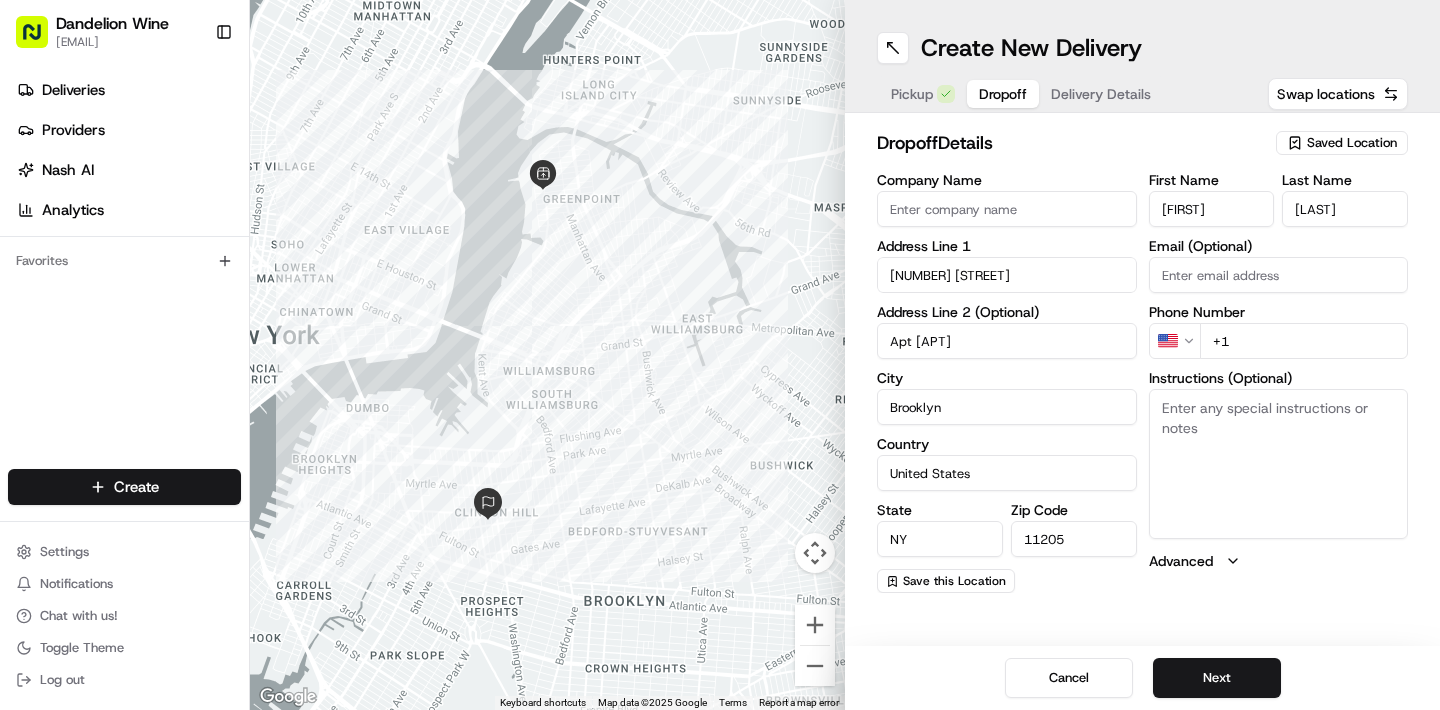 type on "Apt [APT]" 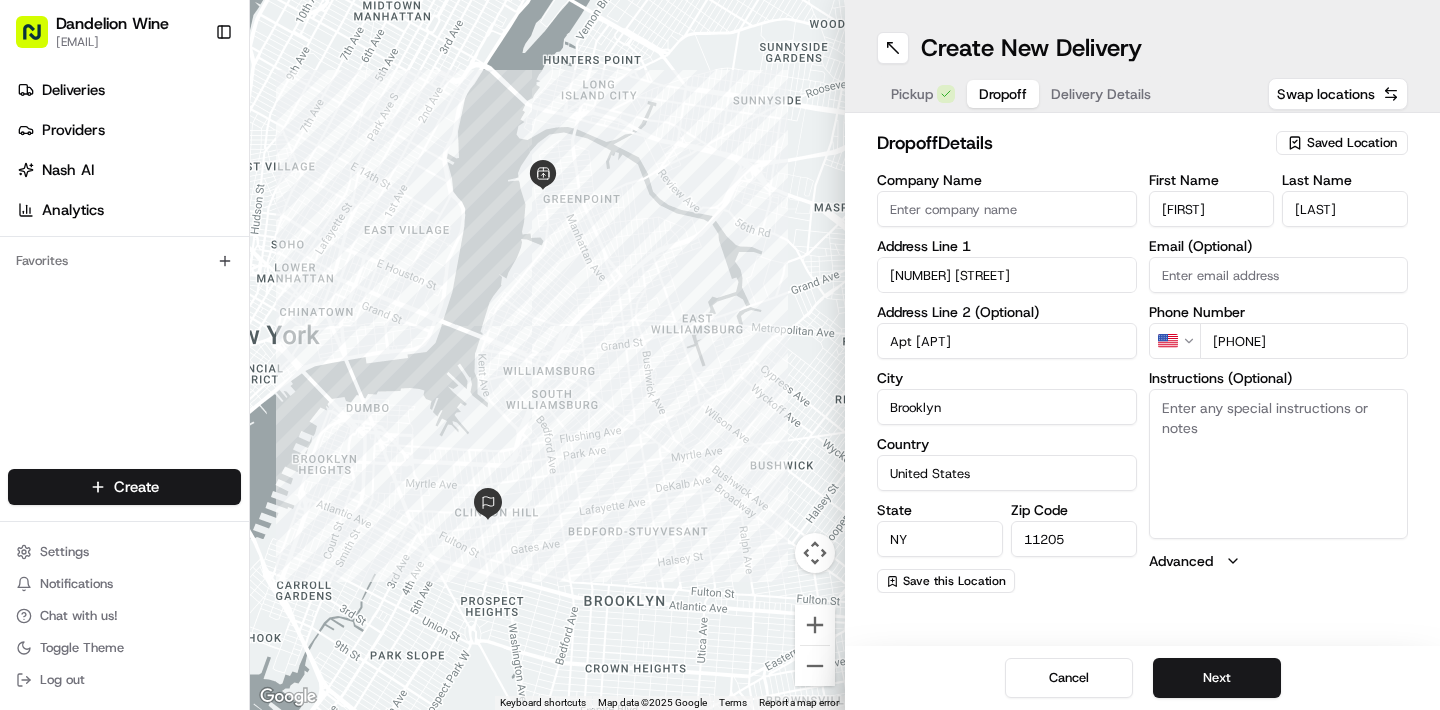 type on "[PHONE]" 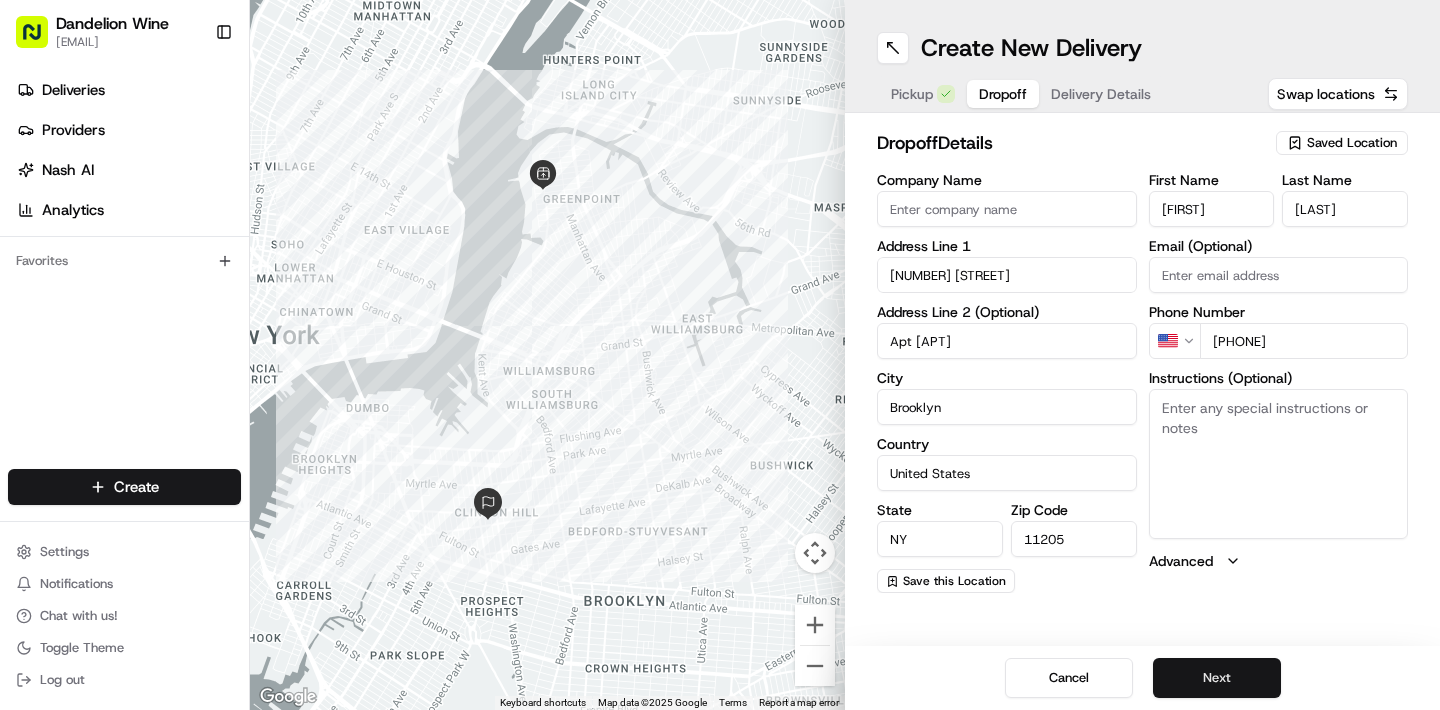 click on "Next" at bounding box center [1217, 678] 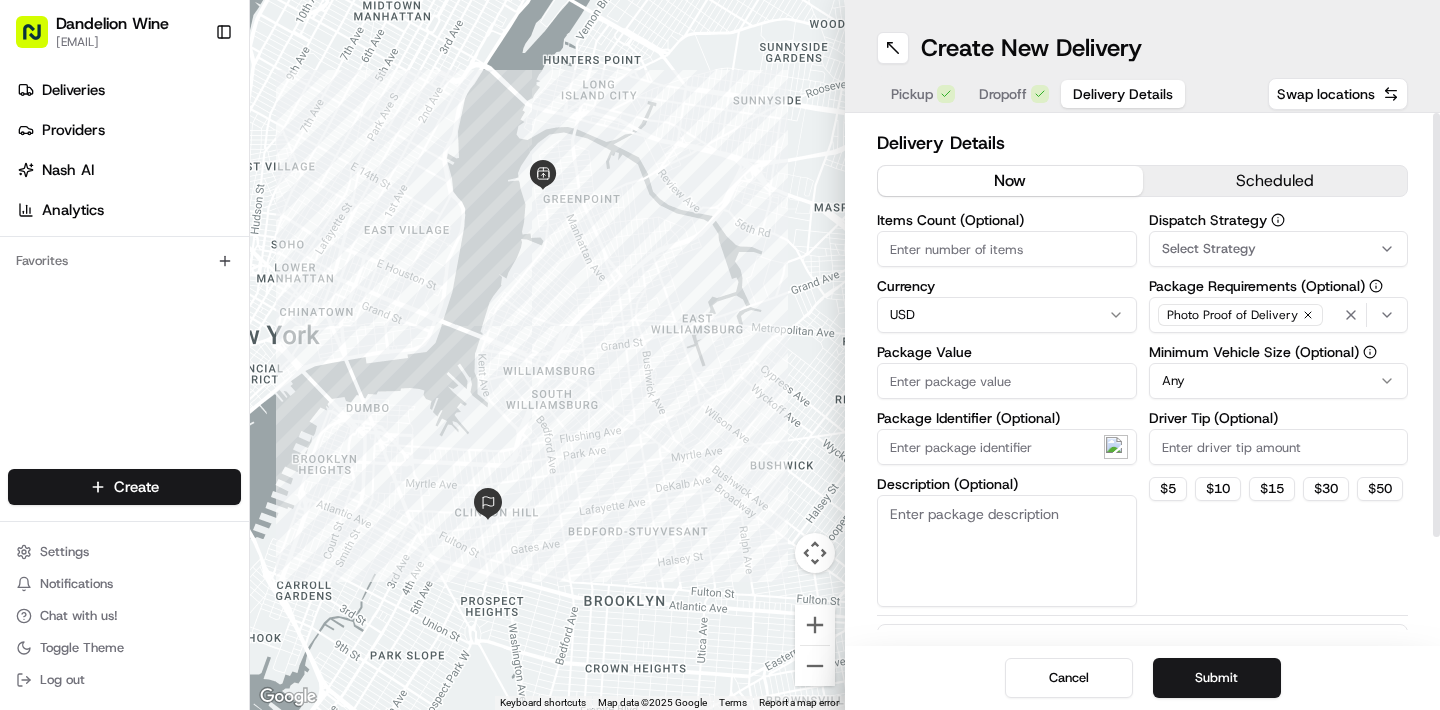 click on "Dispatch Strategy Select Strategy Package Requirements (Optional) Photo Proof of Delivery Minimum Vehicle Size (Optional) Any Driver Tip (Optional) $ 5 $ 10 $ 15 $ 30 $ 50" at bounding box center [1279, 410] 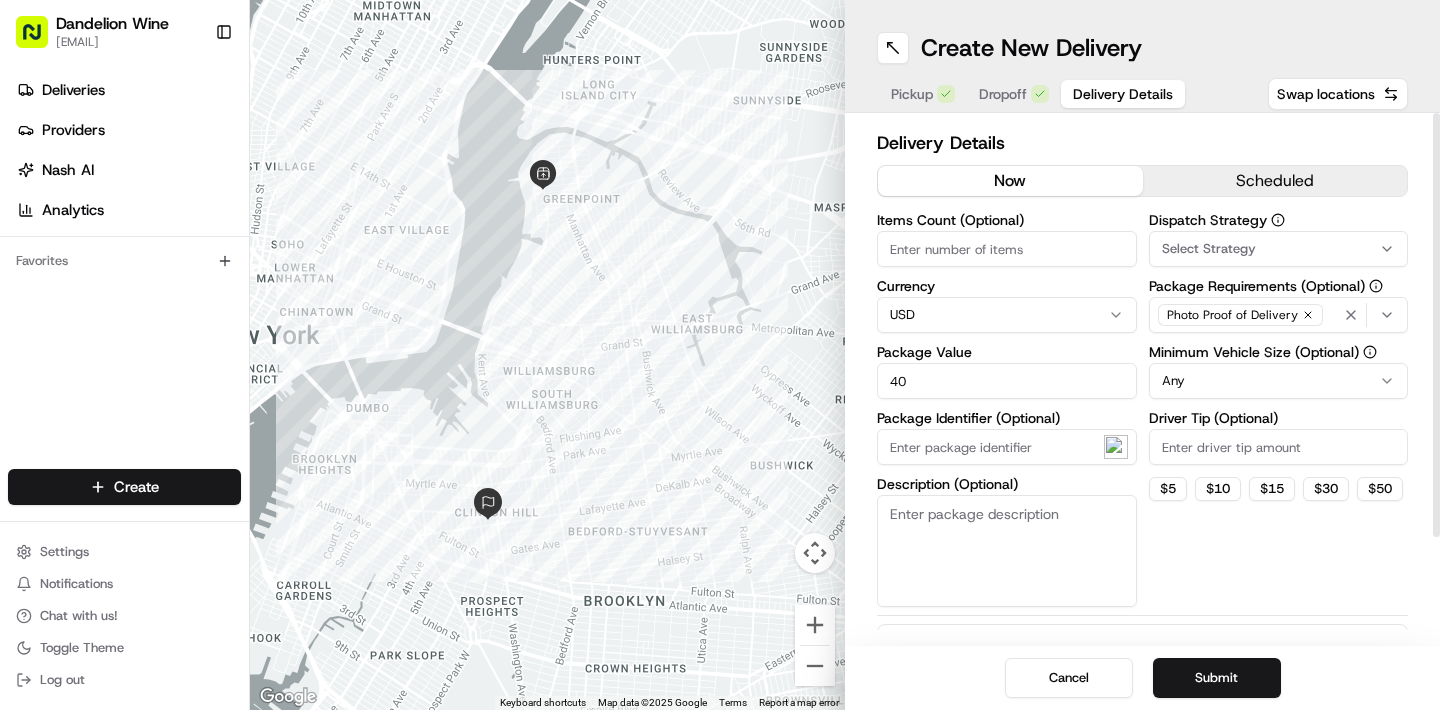 type on "40" 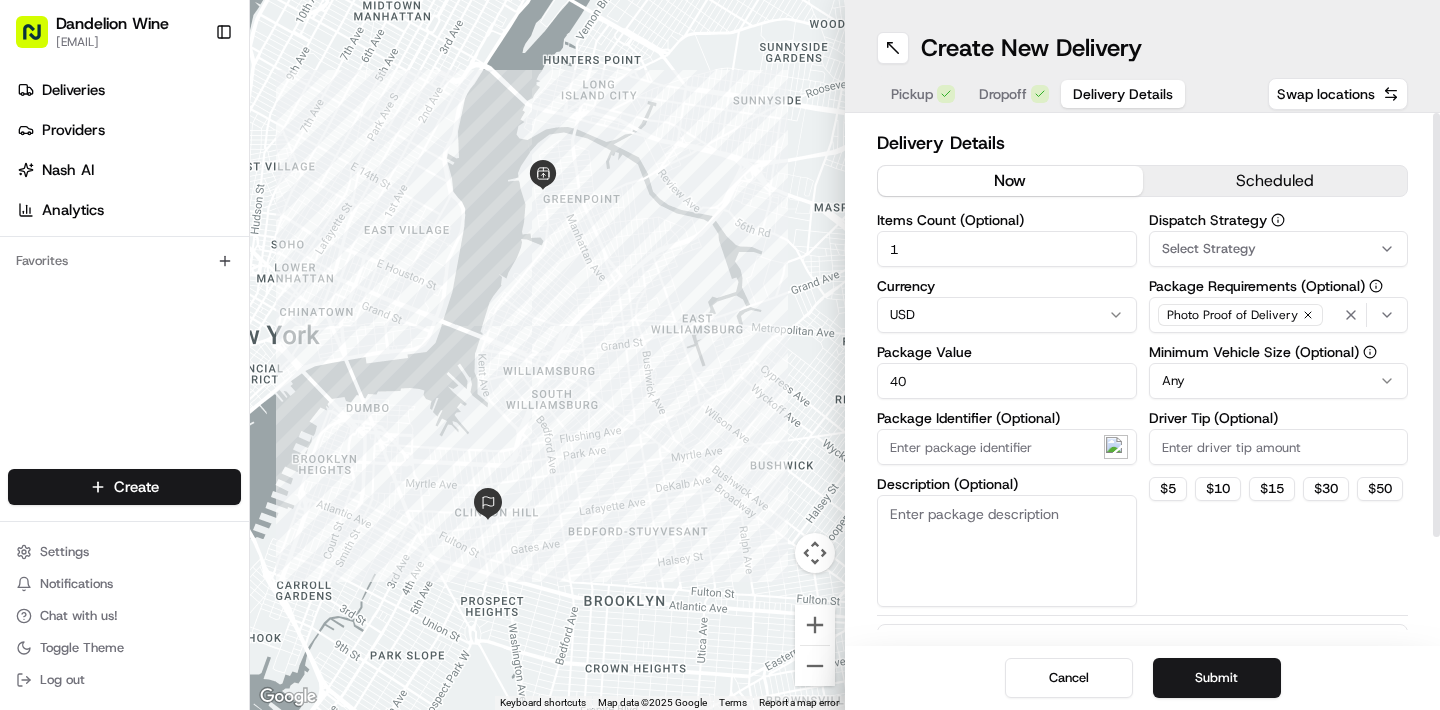 type on "1" 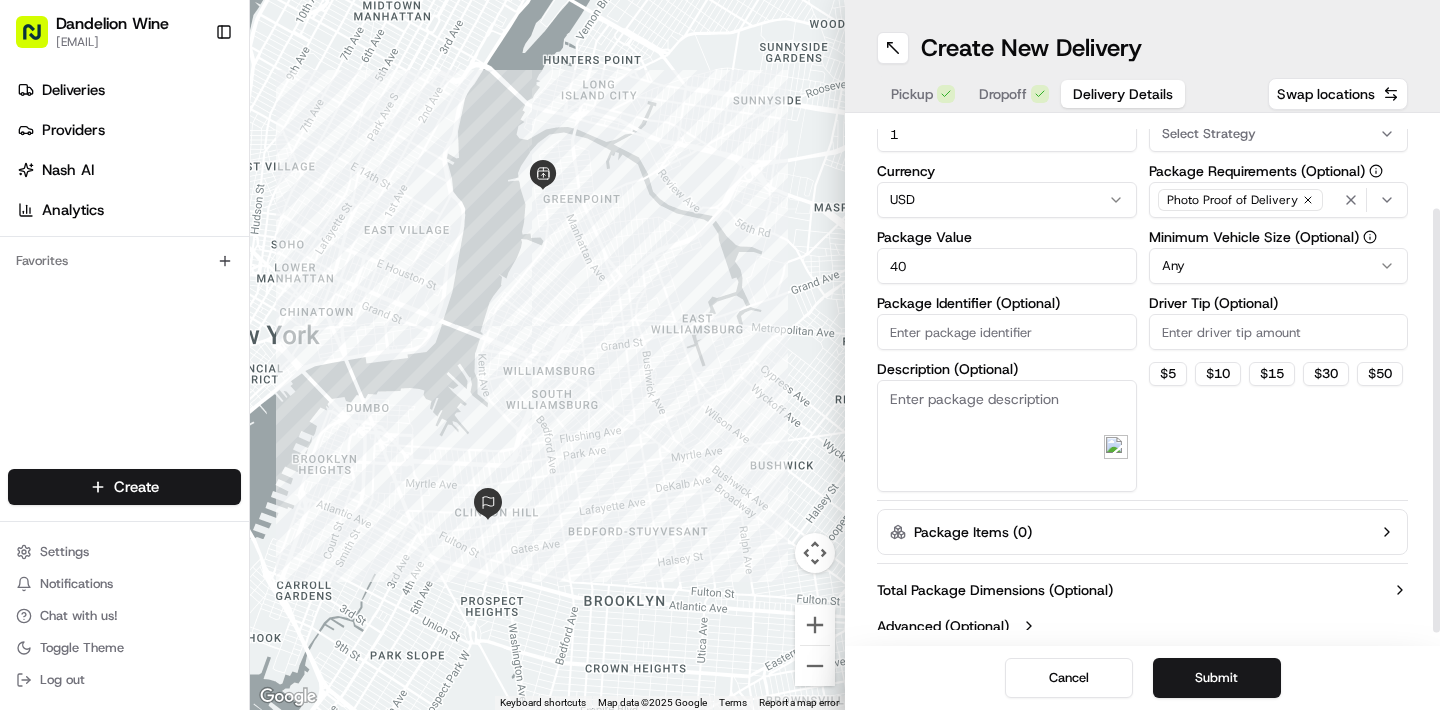 scroll, scrollTop: 129, scrollLeft: 0, axis: vertical 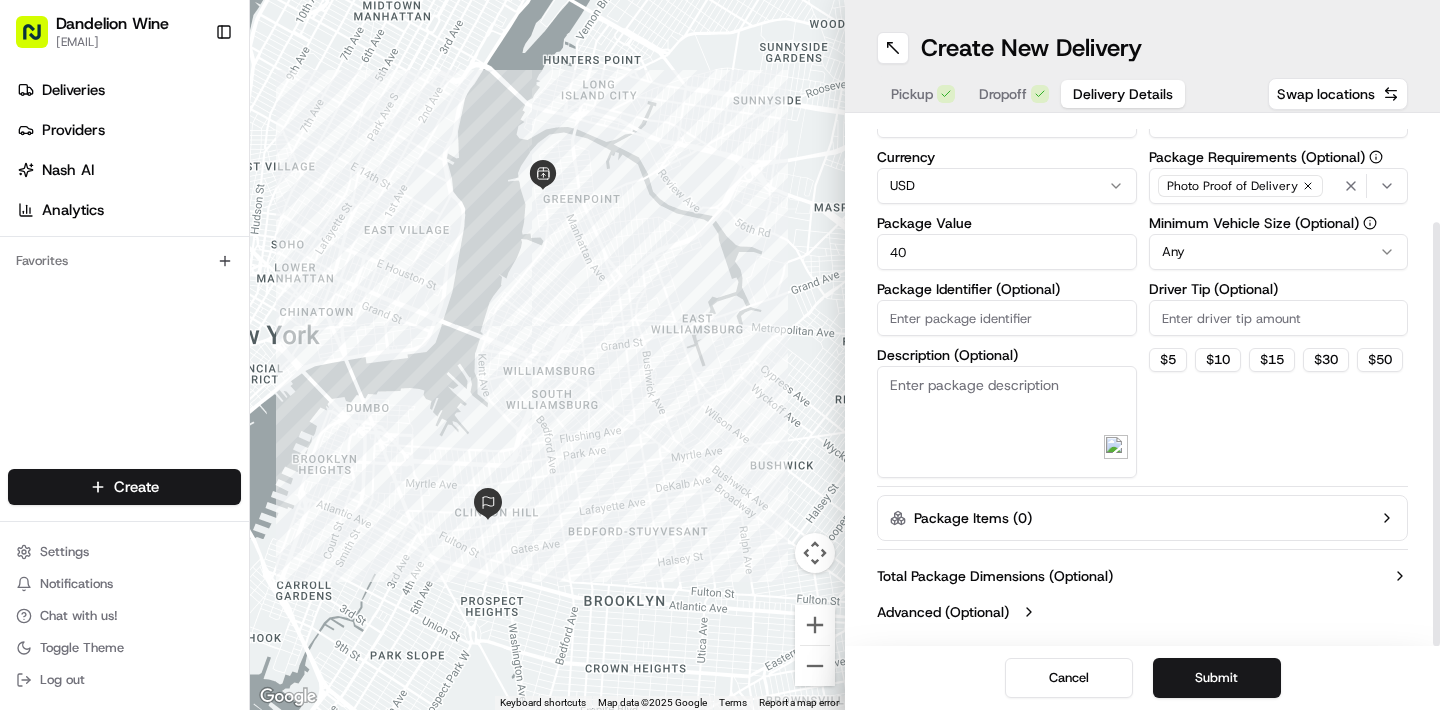 click on "Description (Optional)" at bounding box center [1007, 422] 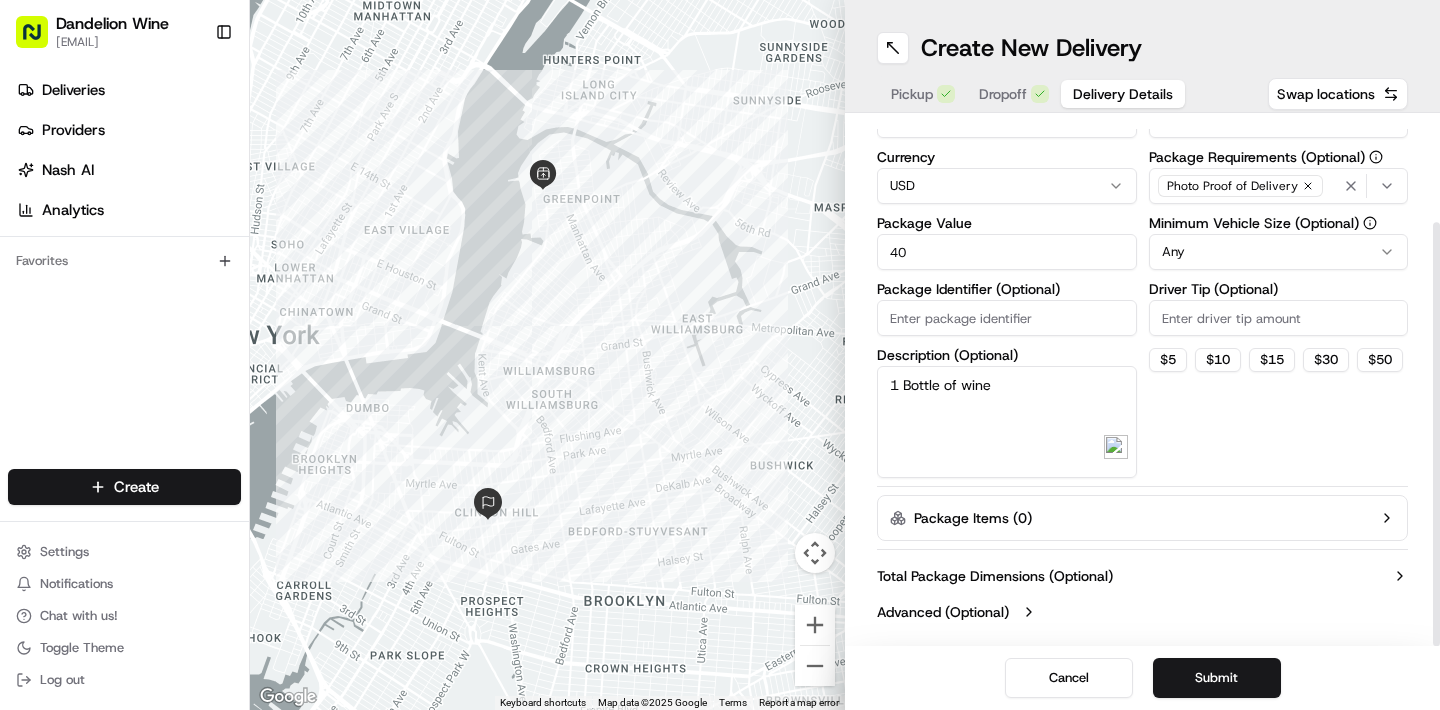 type on "1 Bottle of wine" 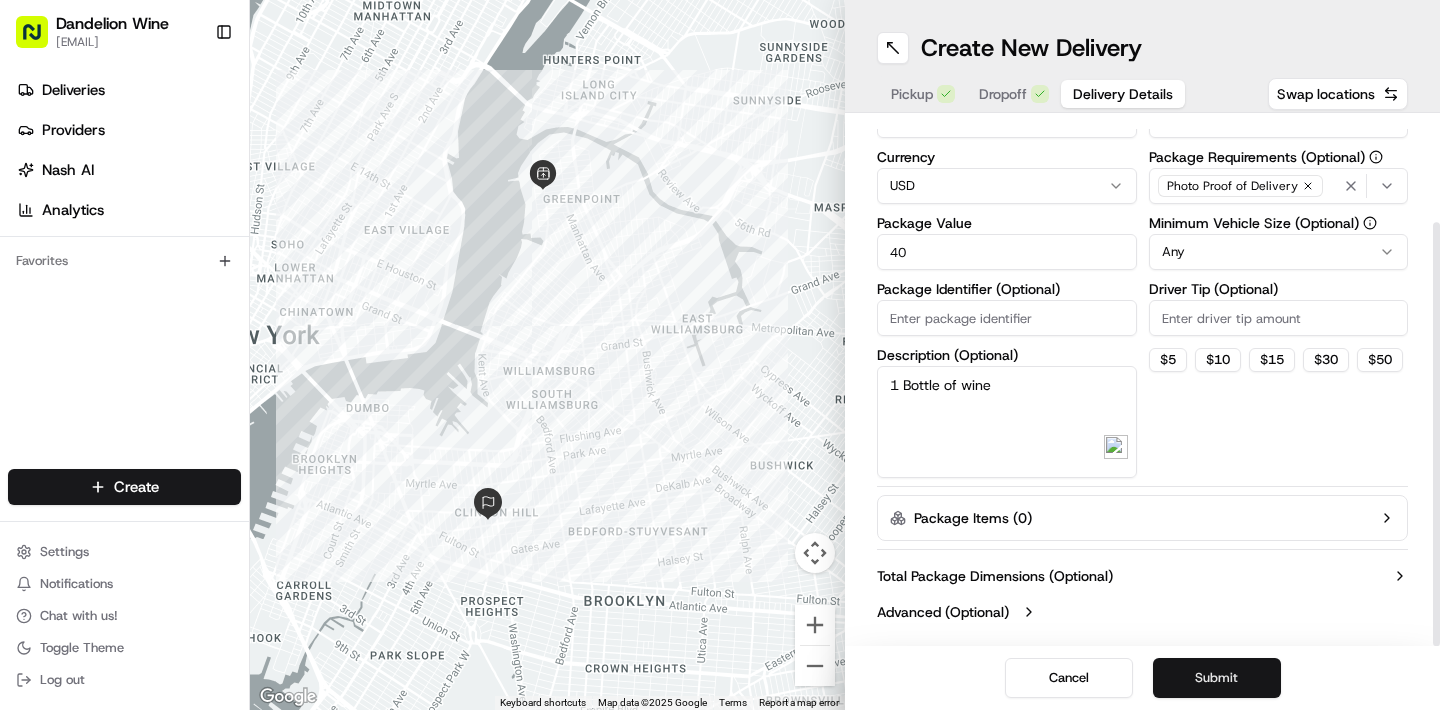click on "Submit" at bounding box center [1217, 678] 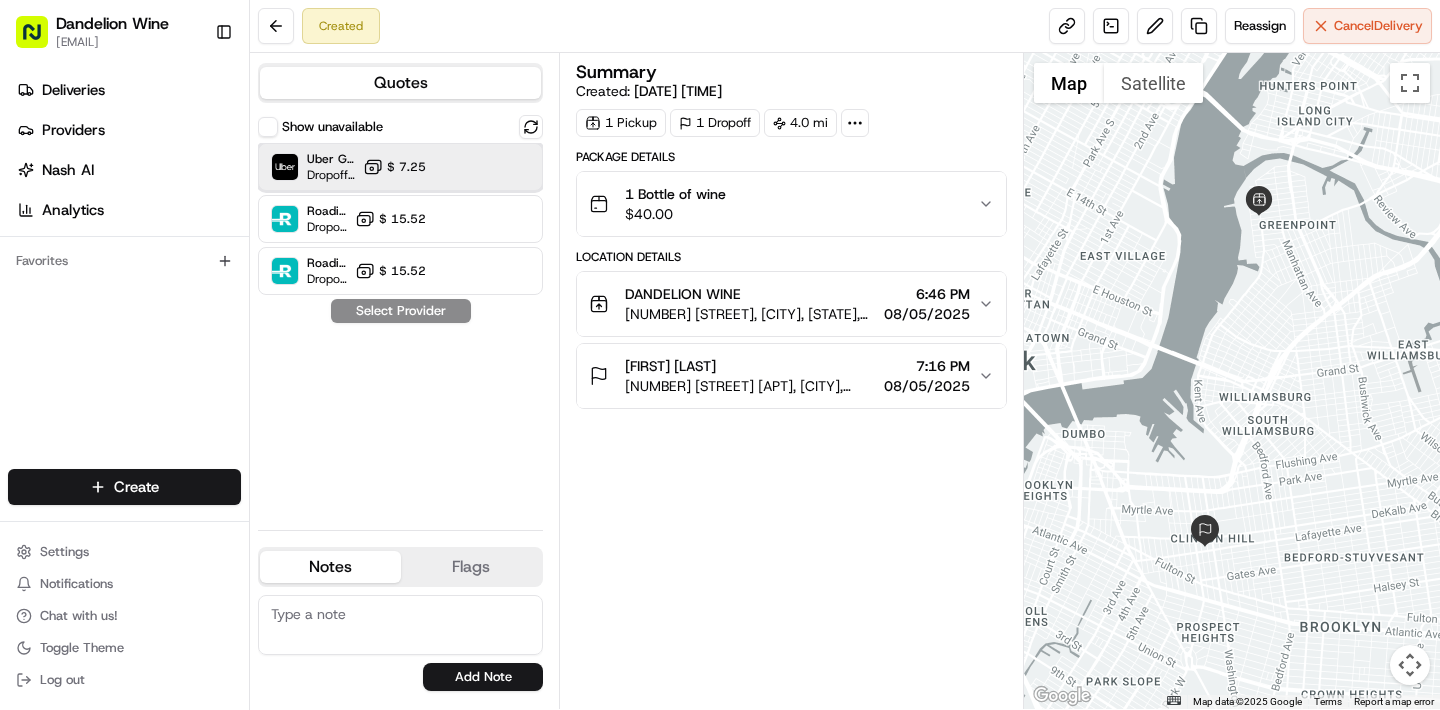 click at bounding box center (482, 167) 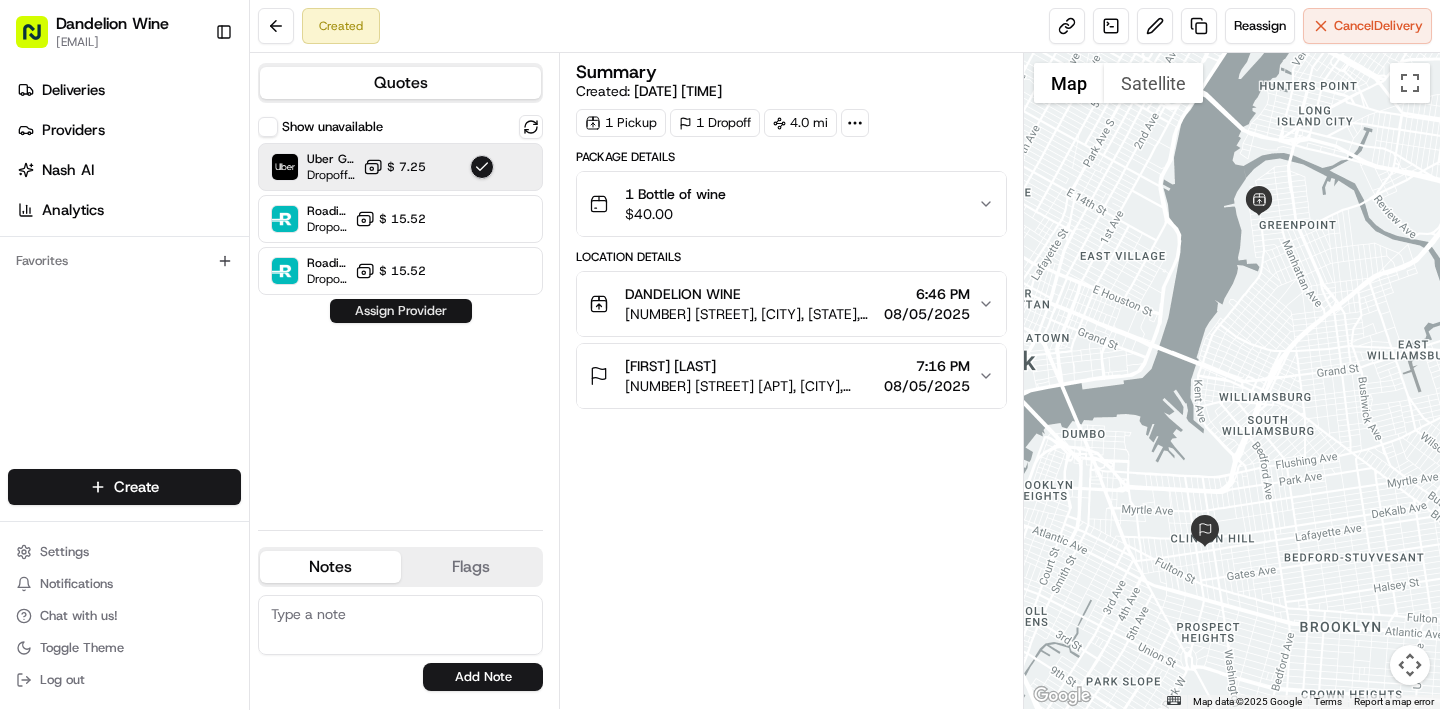 click on "Assign Provider" at bounding box center [401, 311] 